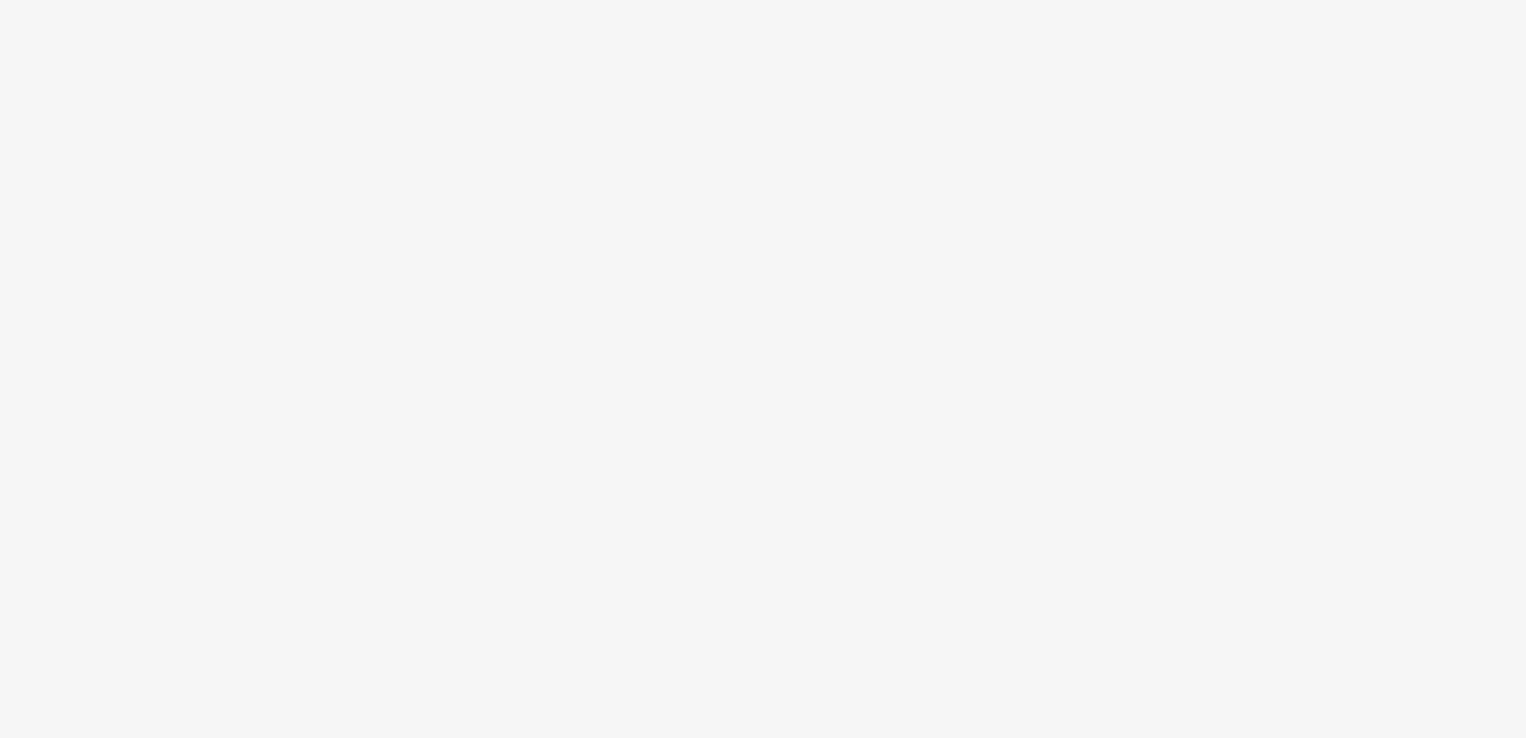scroll, scrollTop: 0, scrollLeft: 0, axis: both 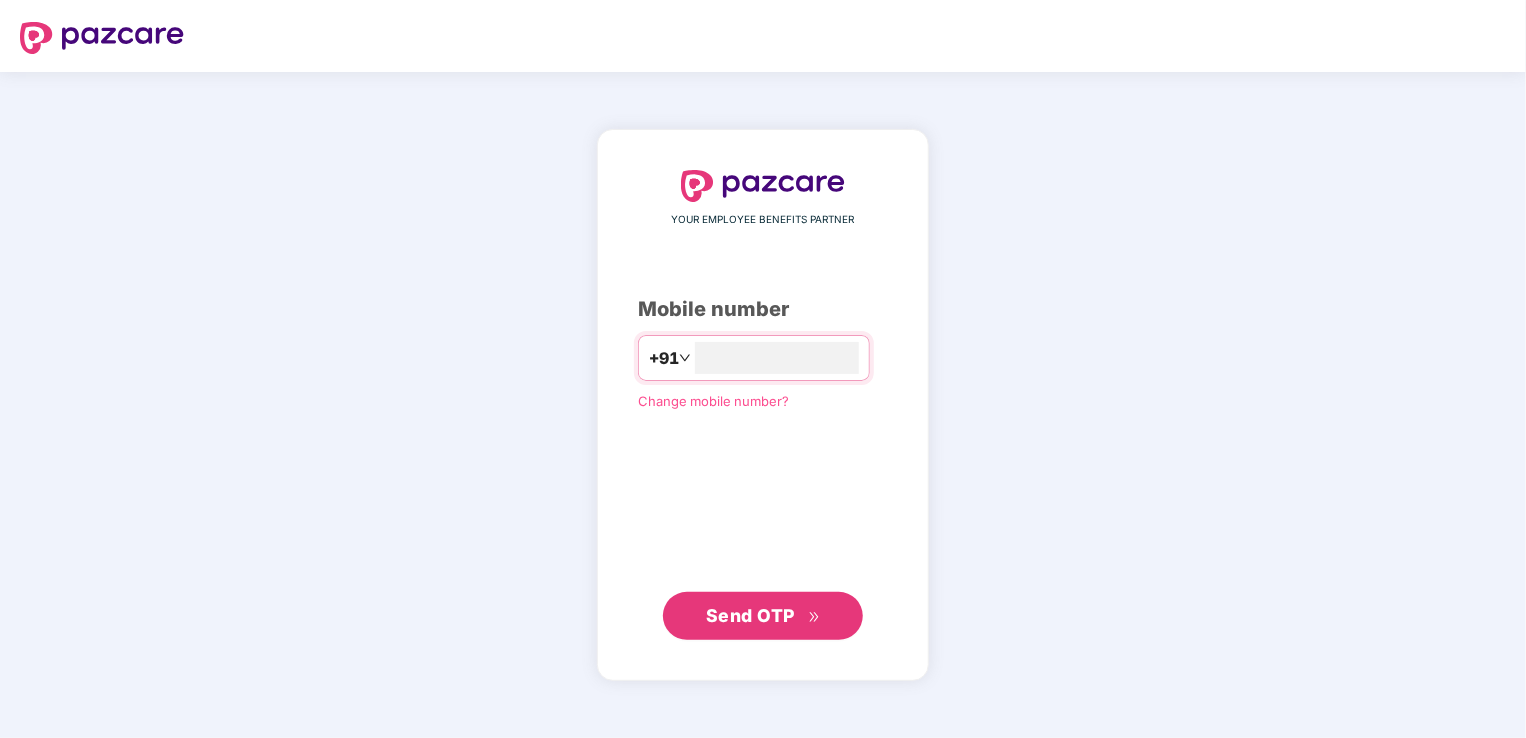 type on "**********" 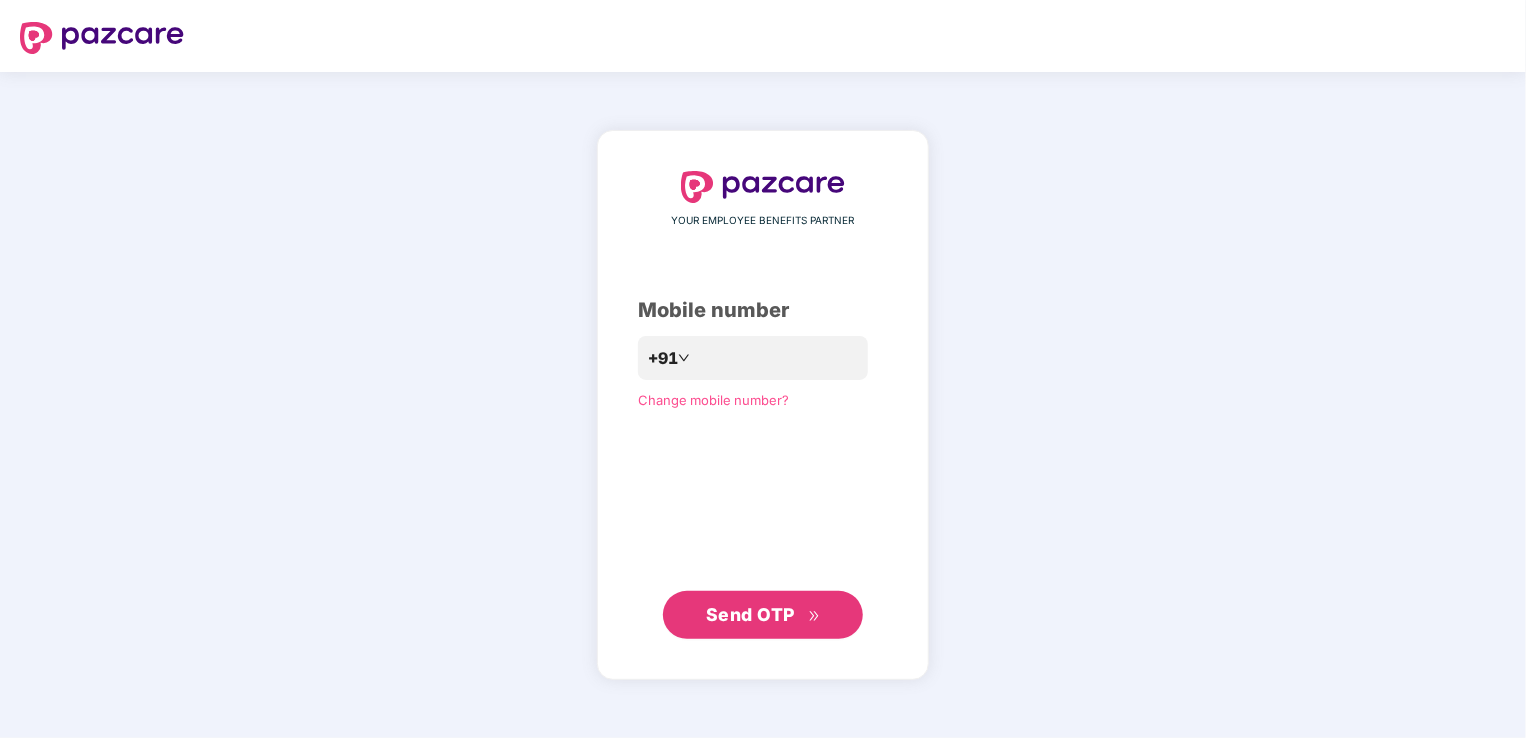 click on "Send OTP" at bounding box center (763, 615) 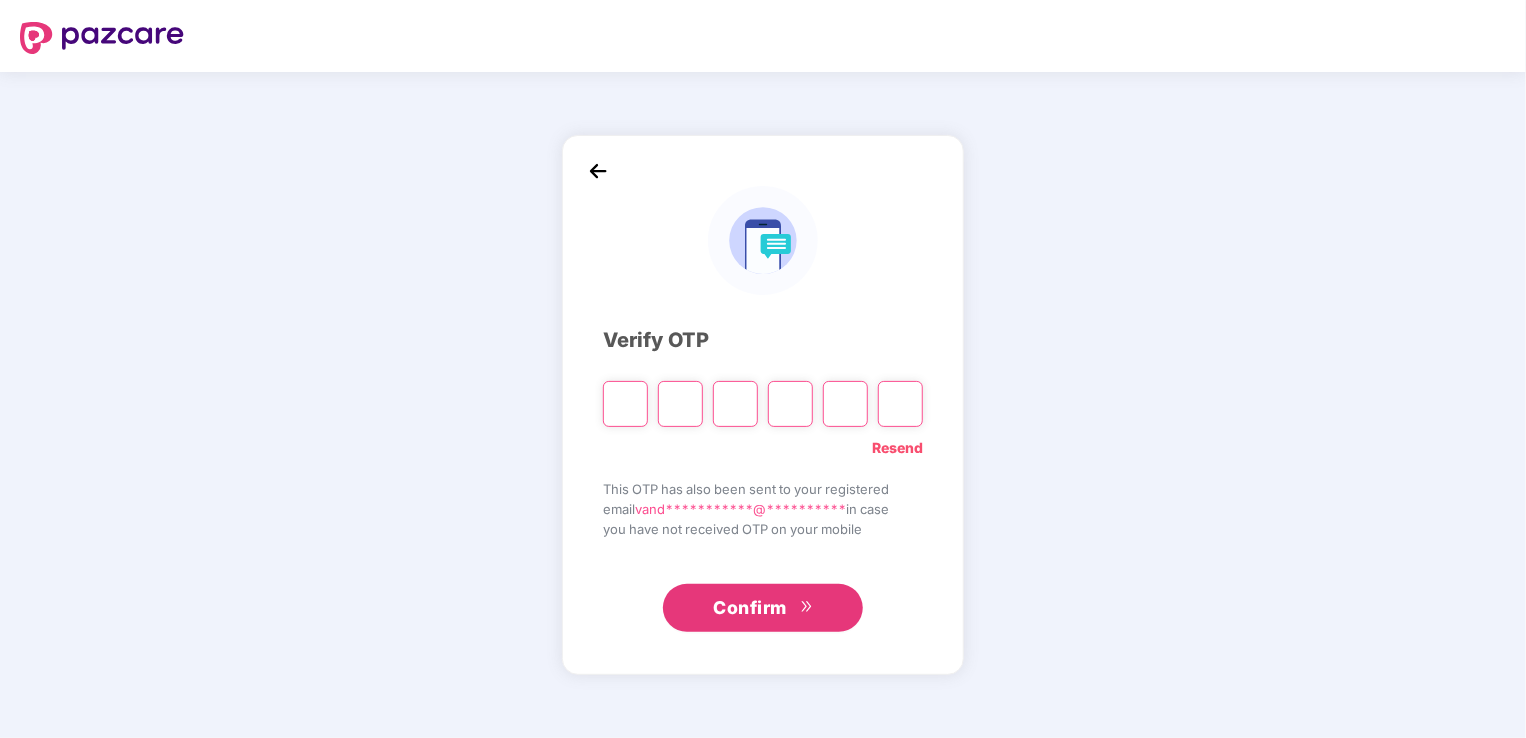 type on "*" 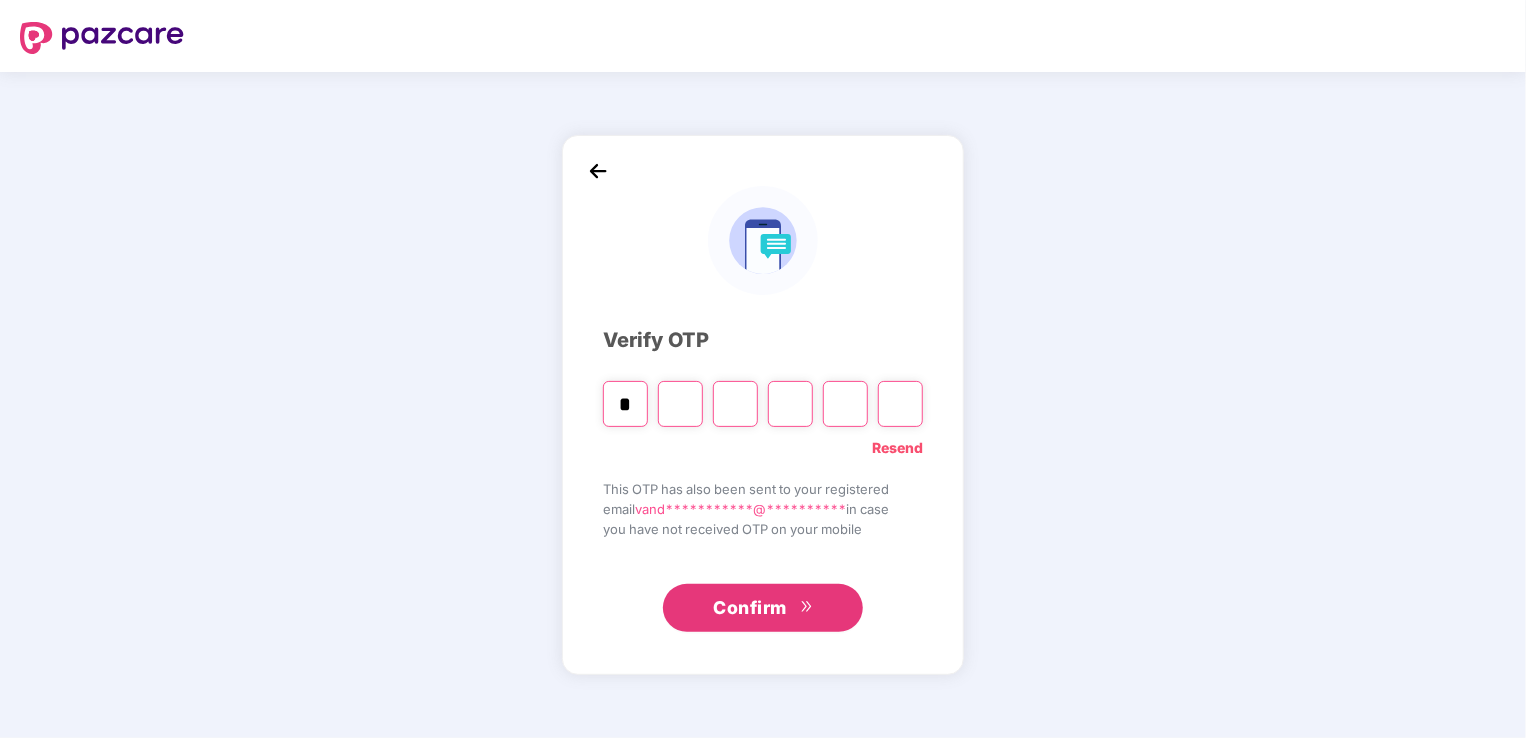 type on "*" 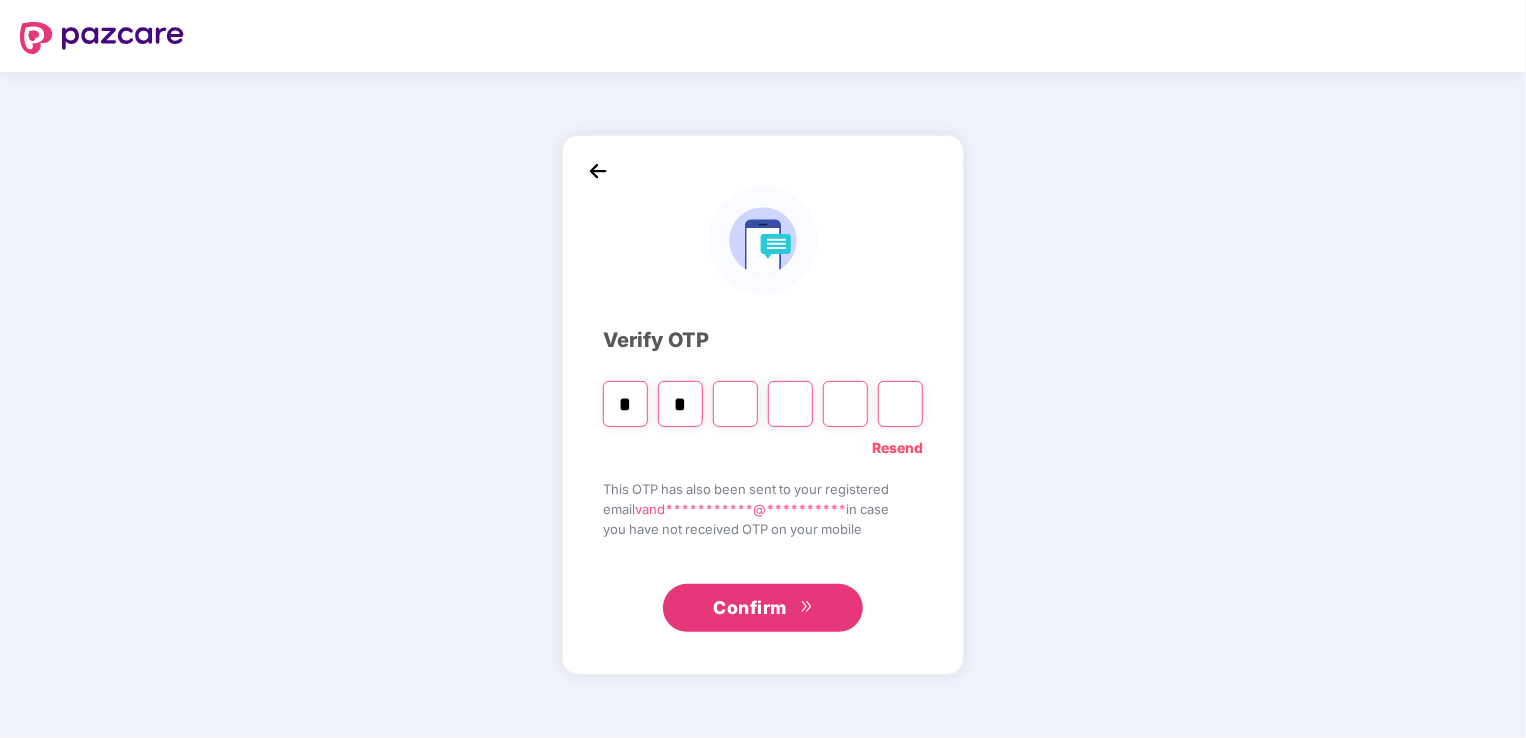 type on "*" 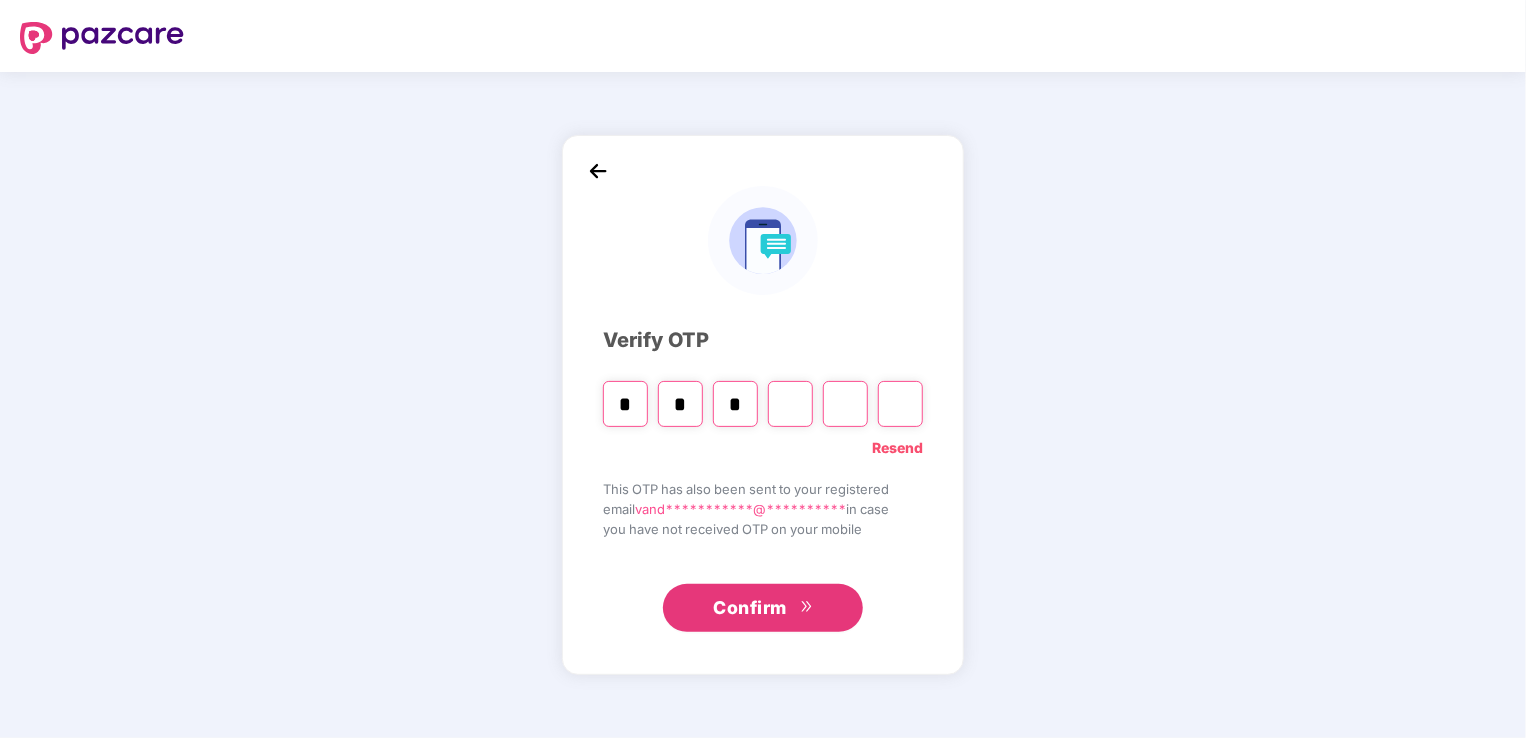 type on "*" 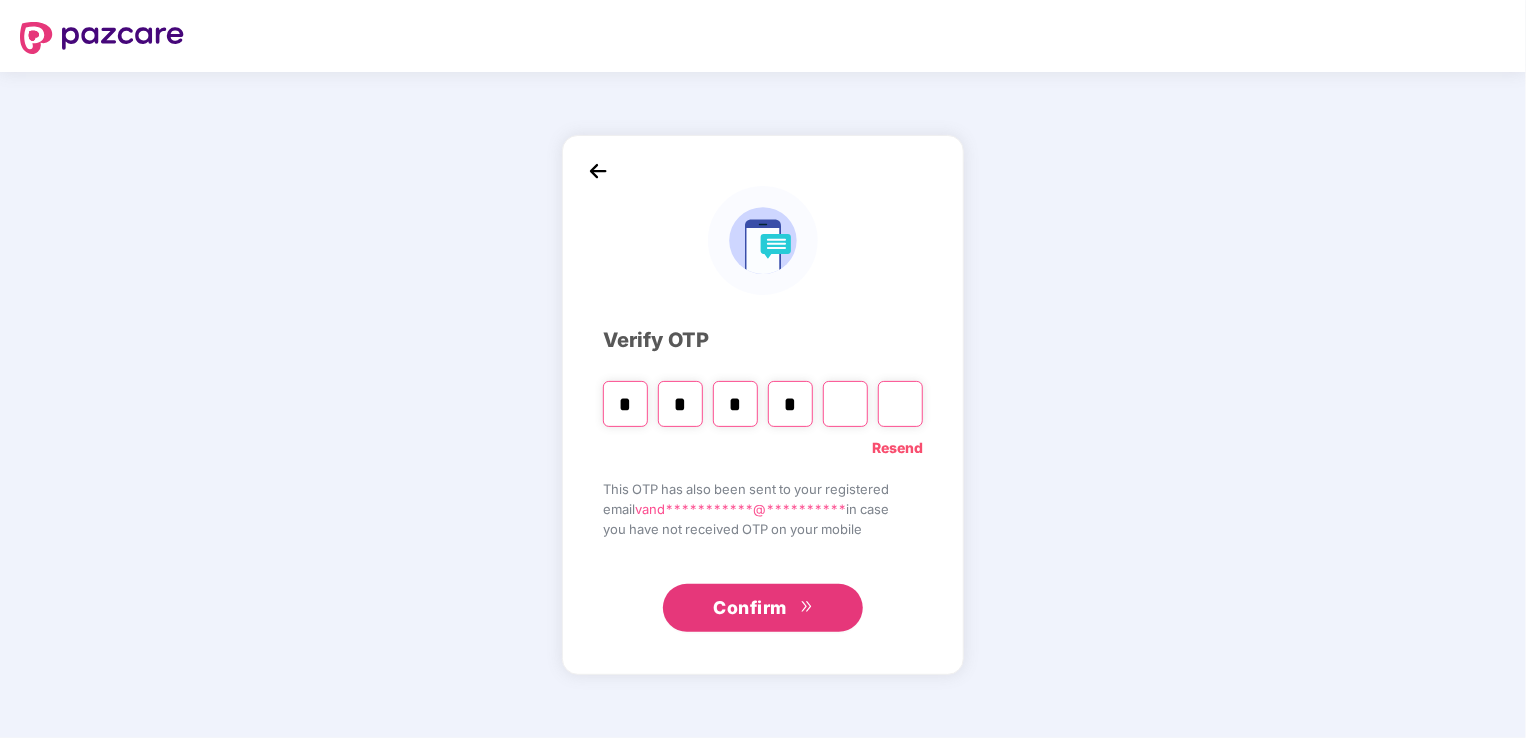 type on "*" 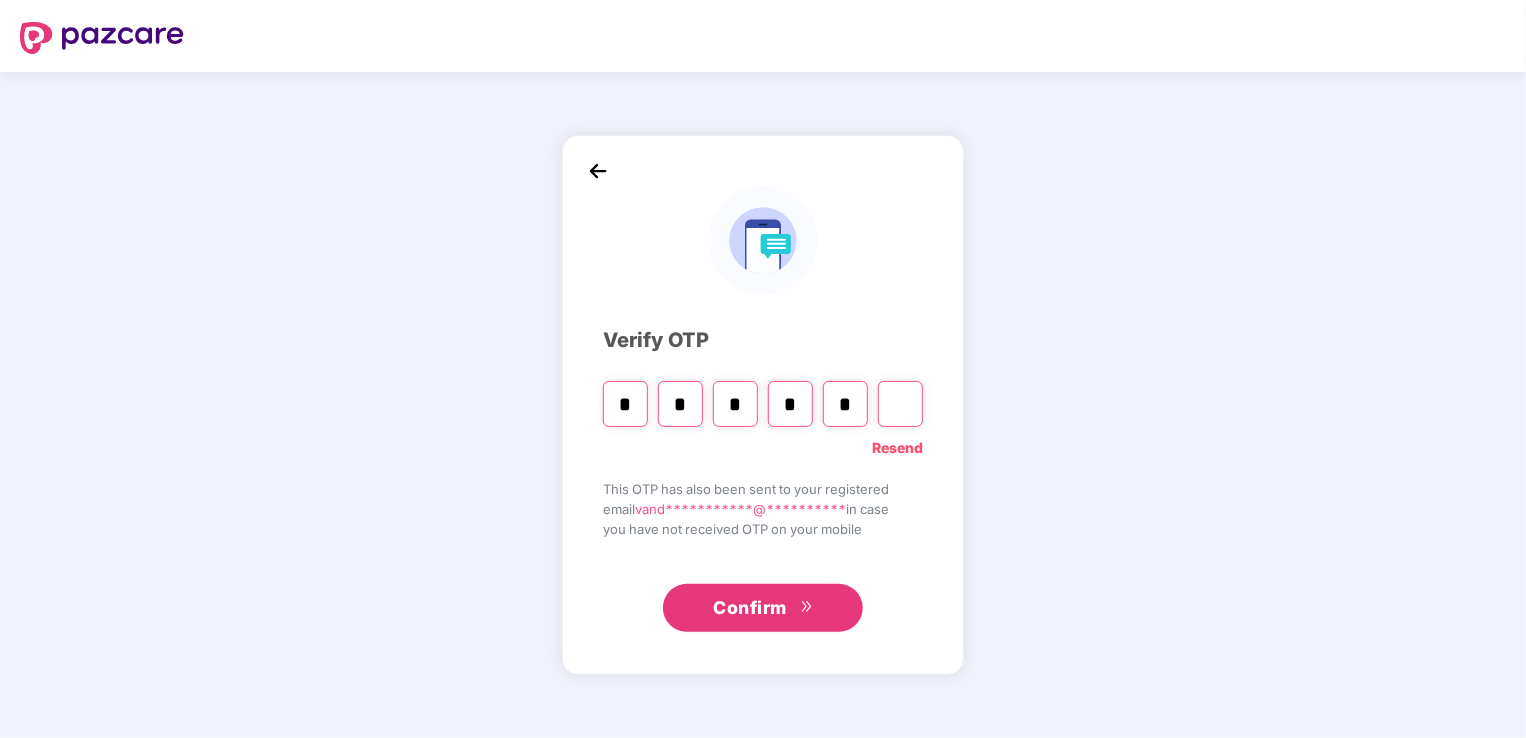 type on "*" 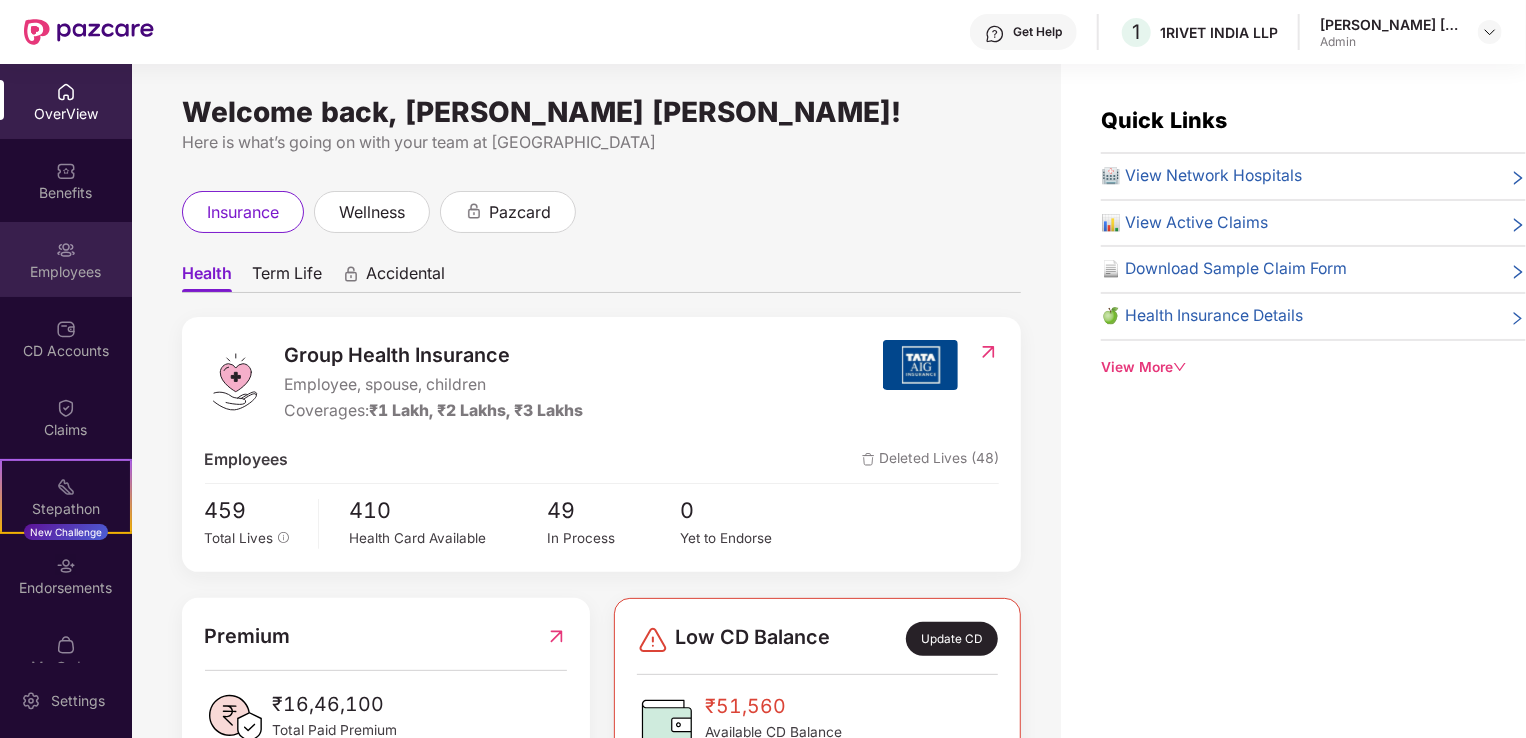 click on "Employees" at bounding box center (66, 272) 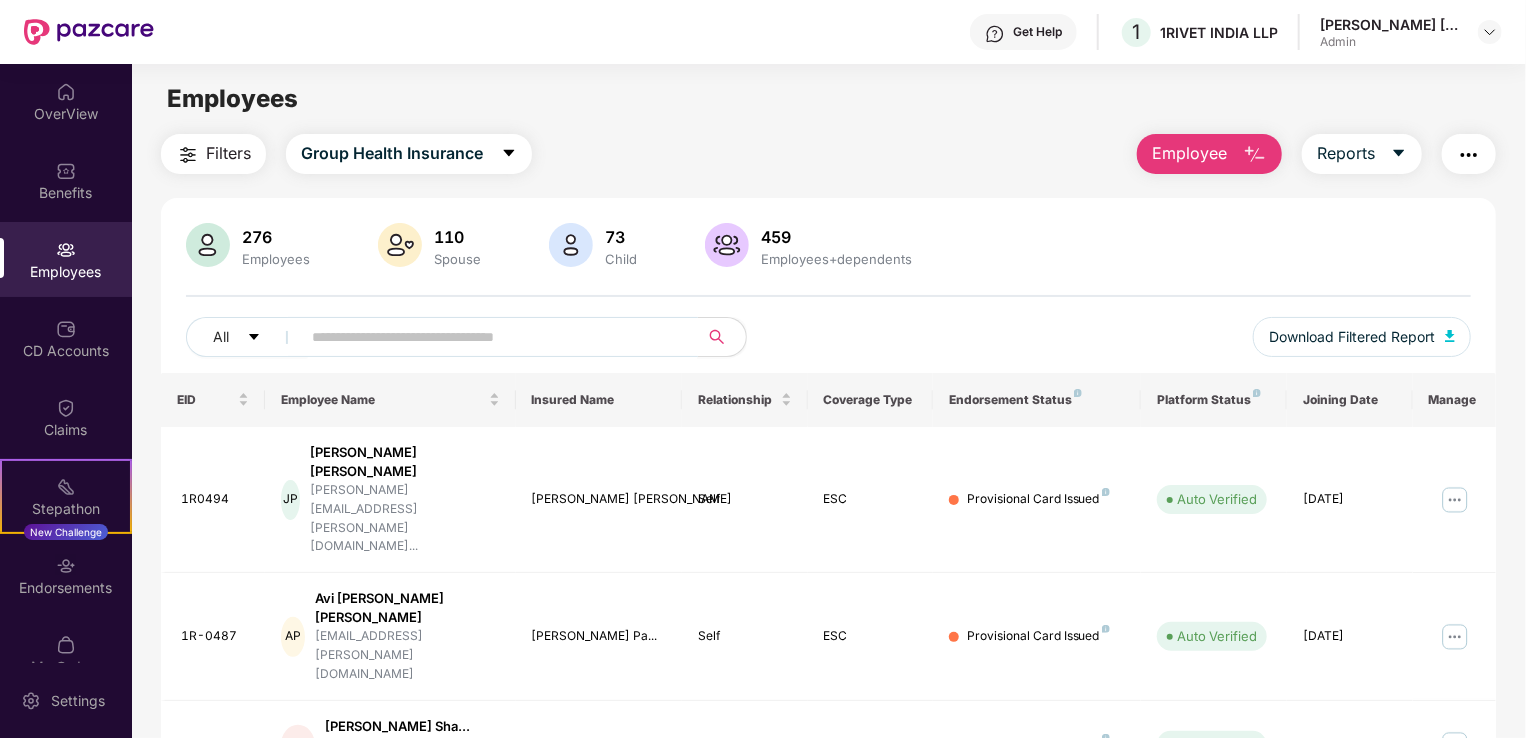 click at bounding box center (491, 337) 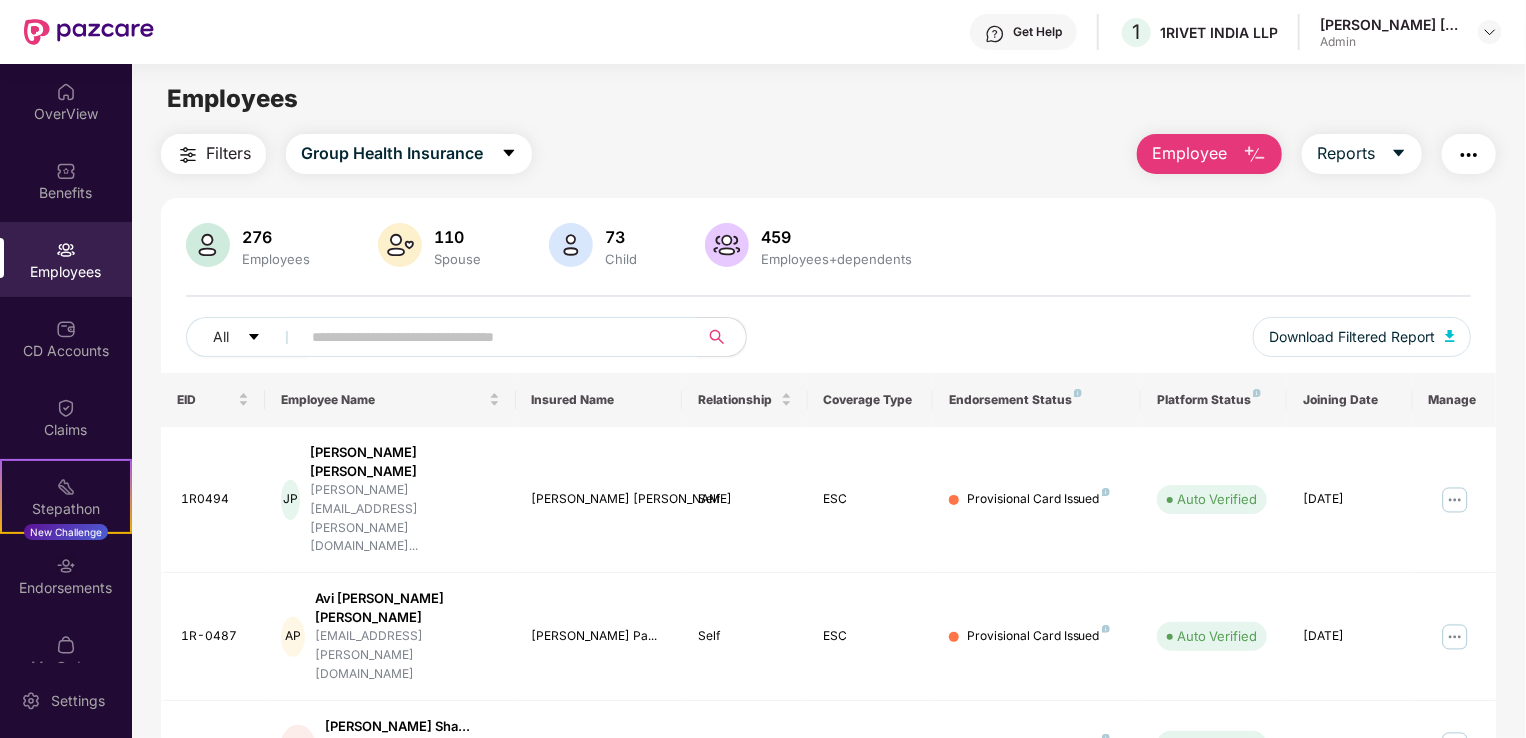 click on "All Download Filtered Report" at bounding box center (828, 345) 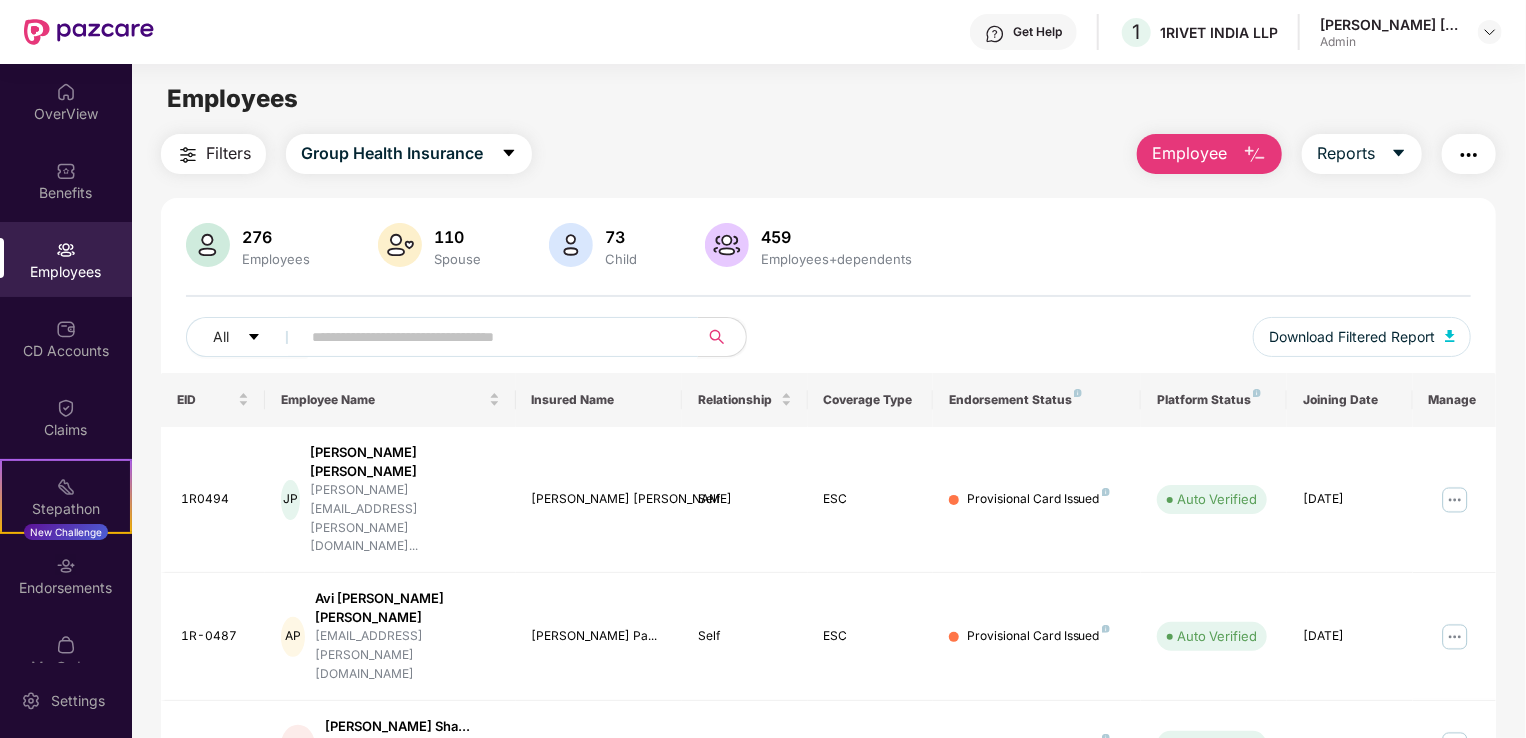 click at bounding box center [491, 337] 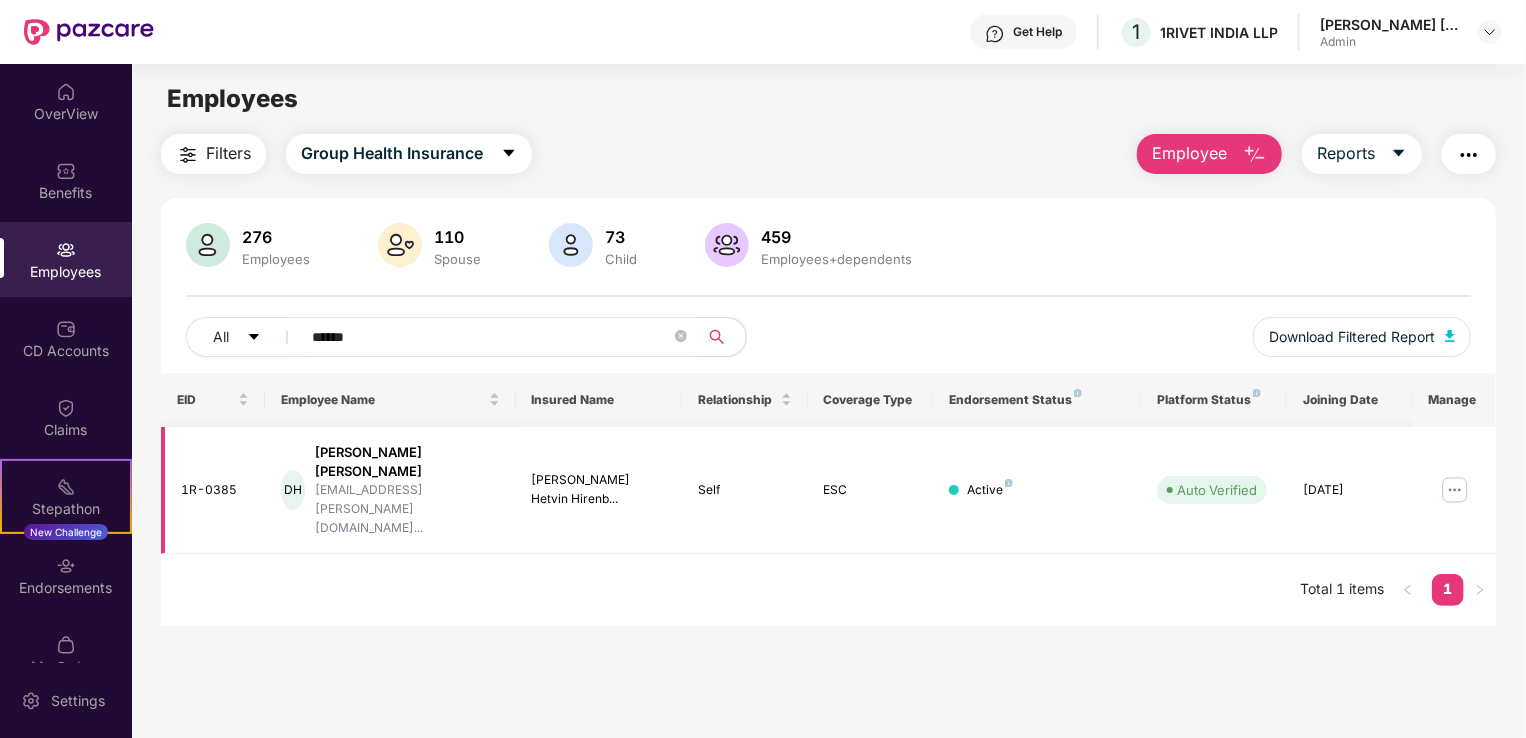 type on "******" 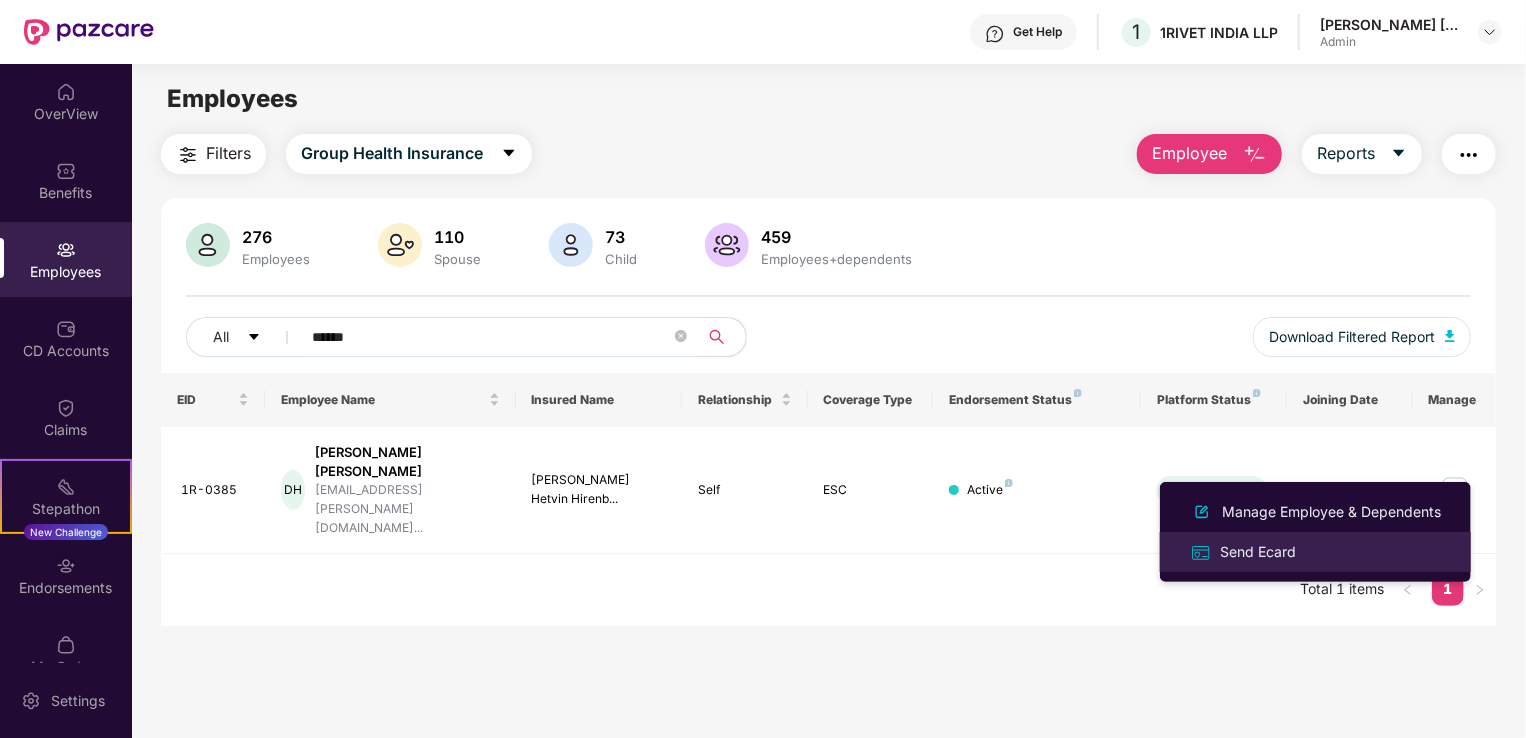 click on "Send Ecard" at bounding box center [1258, 552] 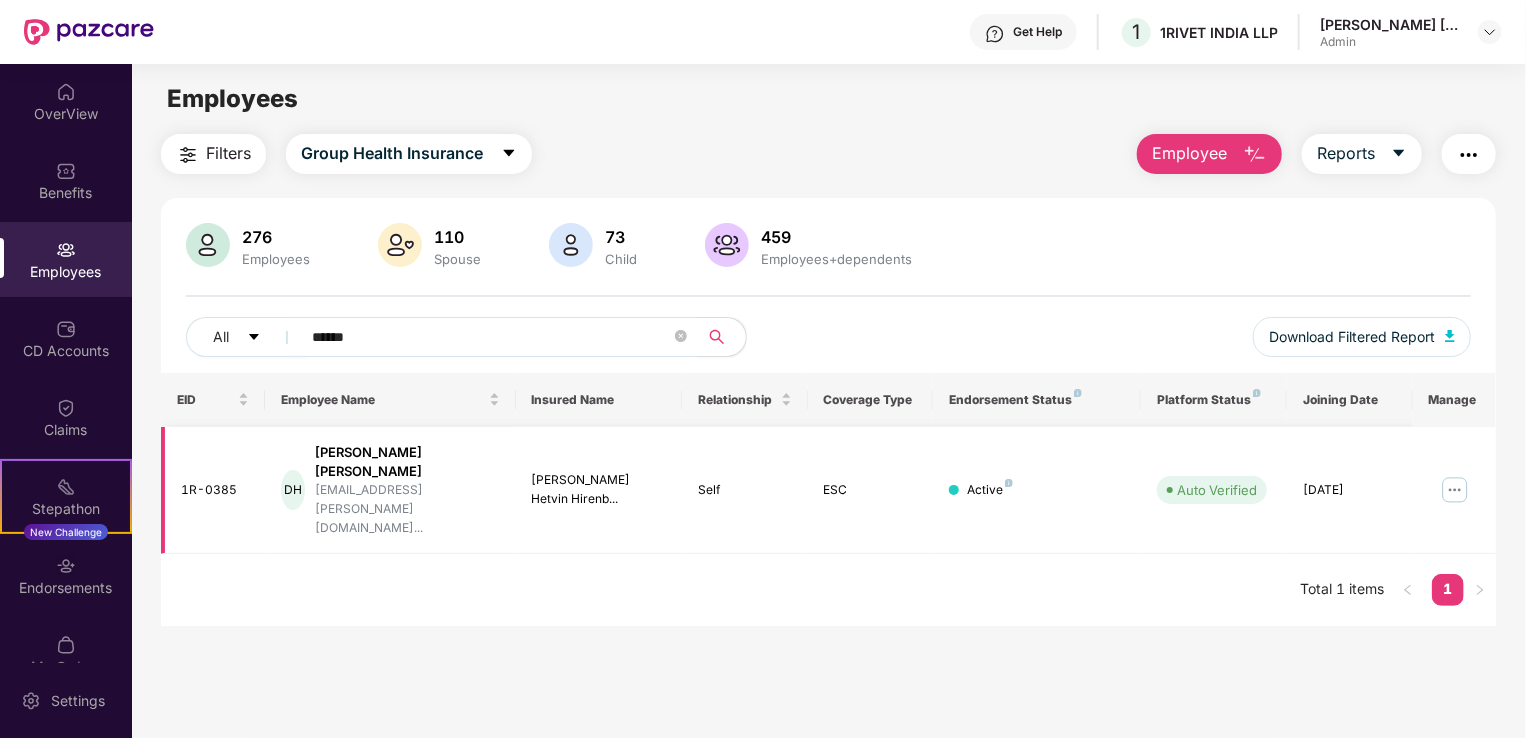 click at bounding box center [1455, 490] 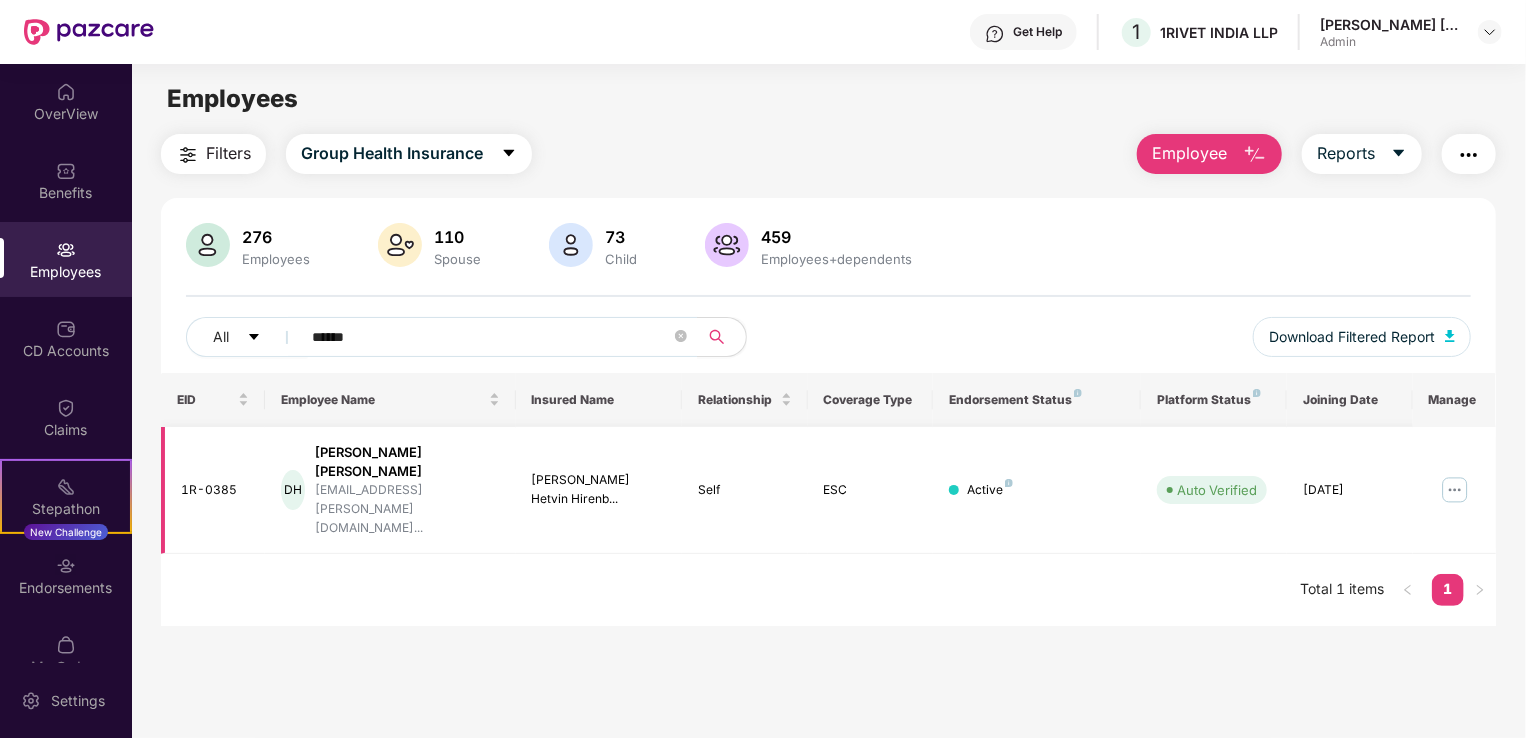 click on "[PERSON_NAME] Hetvin [PERSON_NAME]   [EMAIL_ADDRESS][PERSON_NAME][DOMAIN_NAME]..." at bounding box center (390, 490) 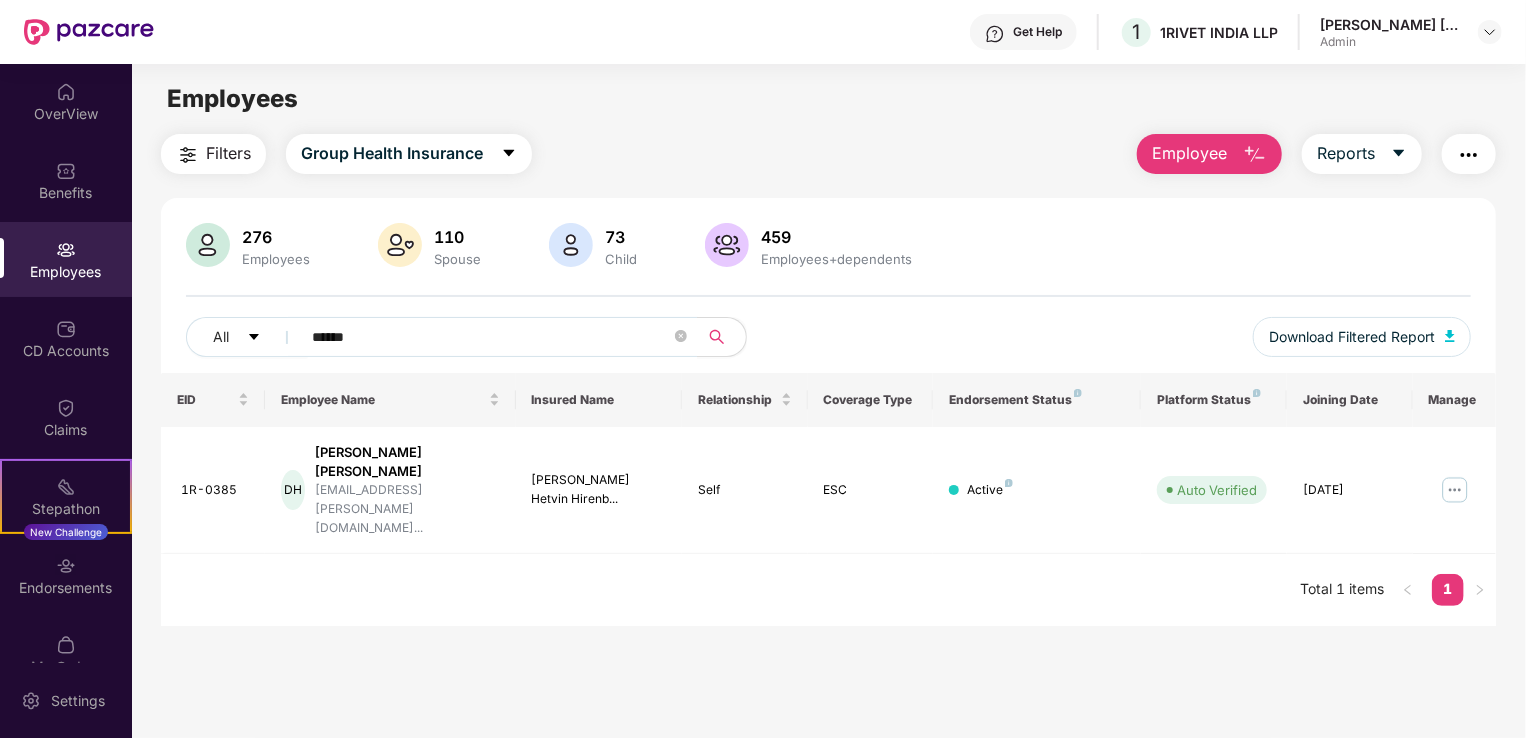 drag, startPoint x: 145, startPoint y: 461, endPoint x: 332, endPoint y: 461, distance: 187 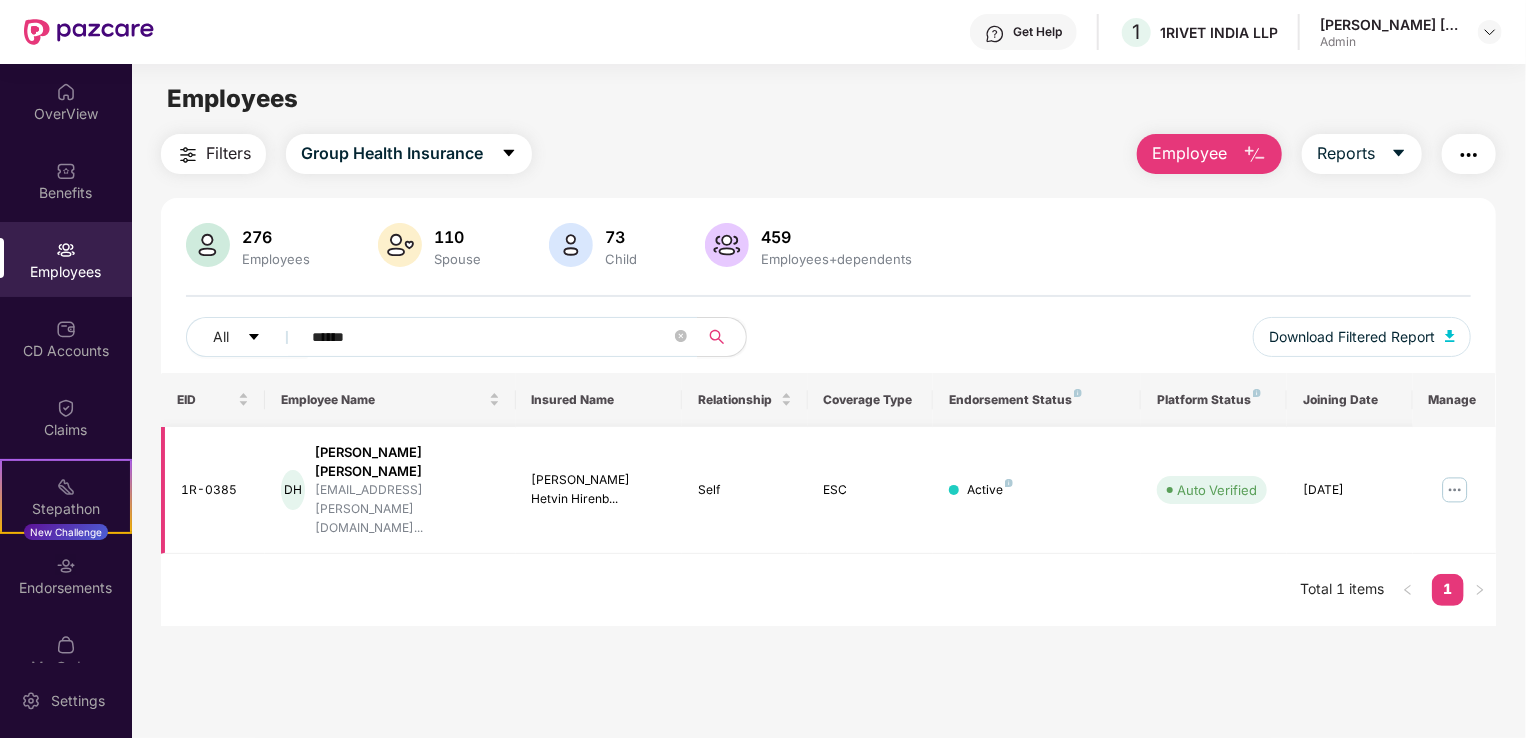 click on "Filters Group Health Insurance Employee  Reports 276 Employees 110 Spouse 73 Child 459 Employees+dependents All ****** Download Filtered Report EID Employee Name Insured Name Relationship Coverage Type Endorsement Status Platform Status Joining Date Manage                   1R-0385 [PERSON_NAME] Hetvin [PERSON_NAME]   [EMAIL_ADDRESS][PERSON_NAME][DOMAIN_NAME]... [PERSON_NAME] Hetvin Hirenb... Self ESC Active Auto Verified [DATE] Total 1 items 1" at bounding box center (828, 380) 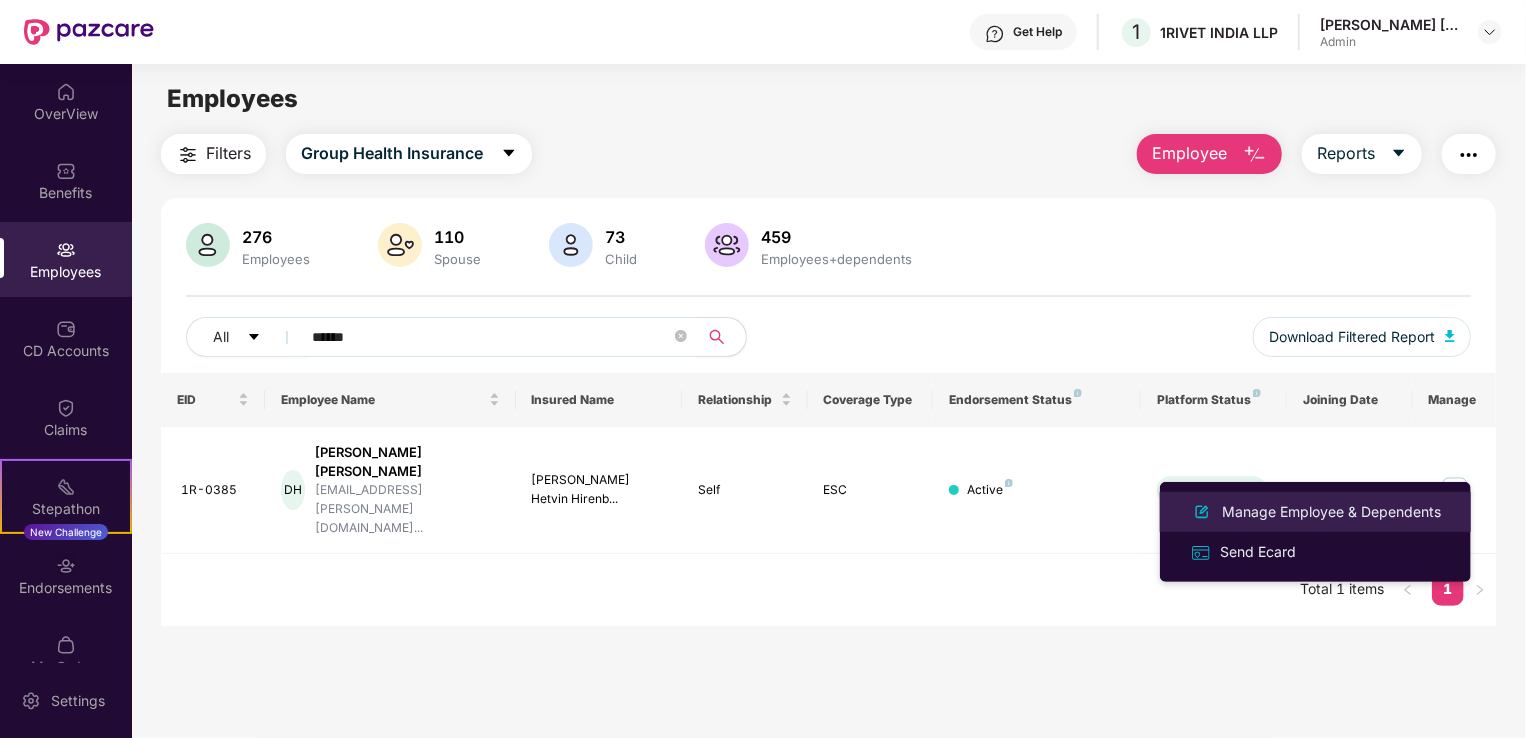 click on "Manage Employee & Dependents" at bounding box center [1331, 512] 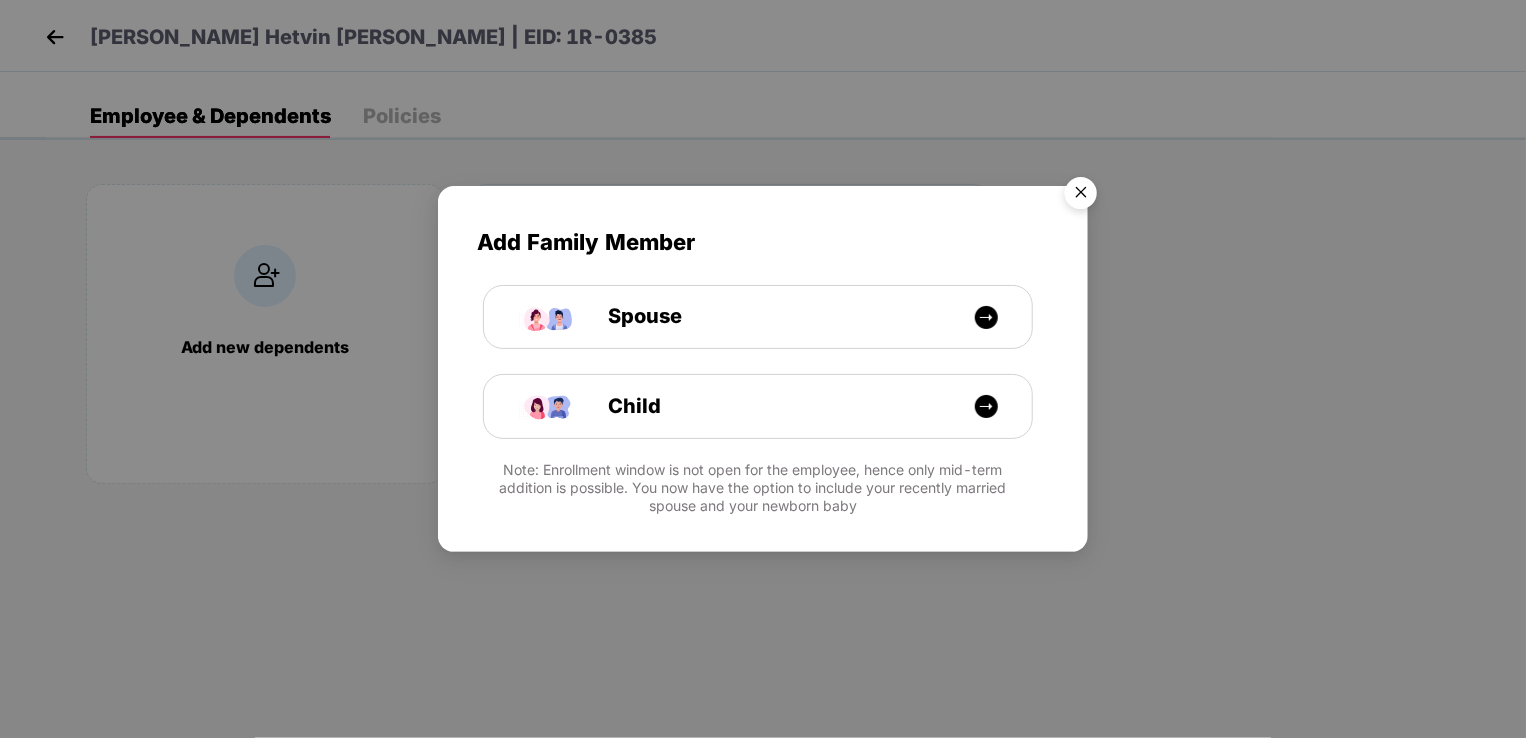 click at bounding box center (1081, 196) 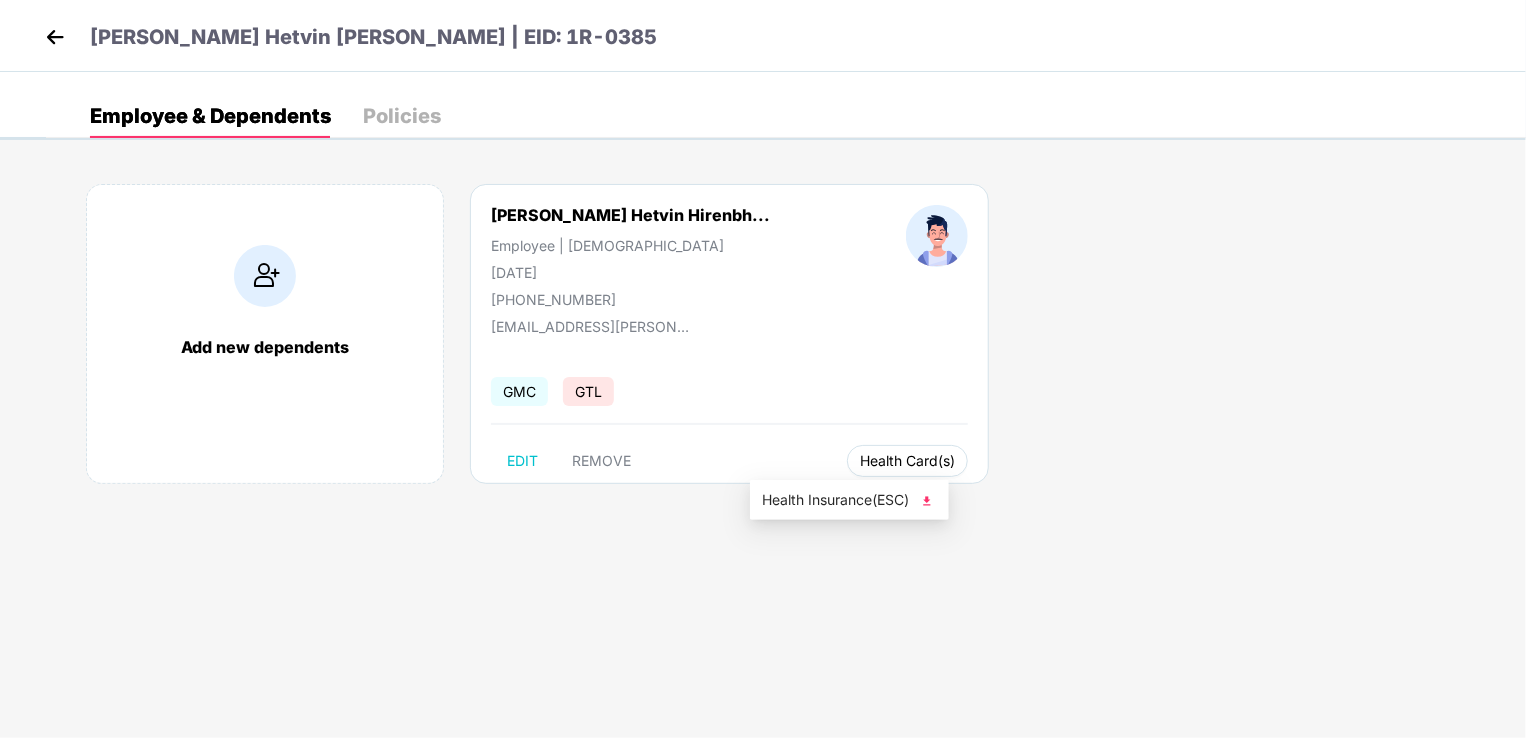 click on "Health Card(s)" at bounding box center (907, 461) 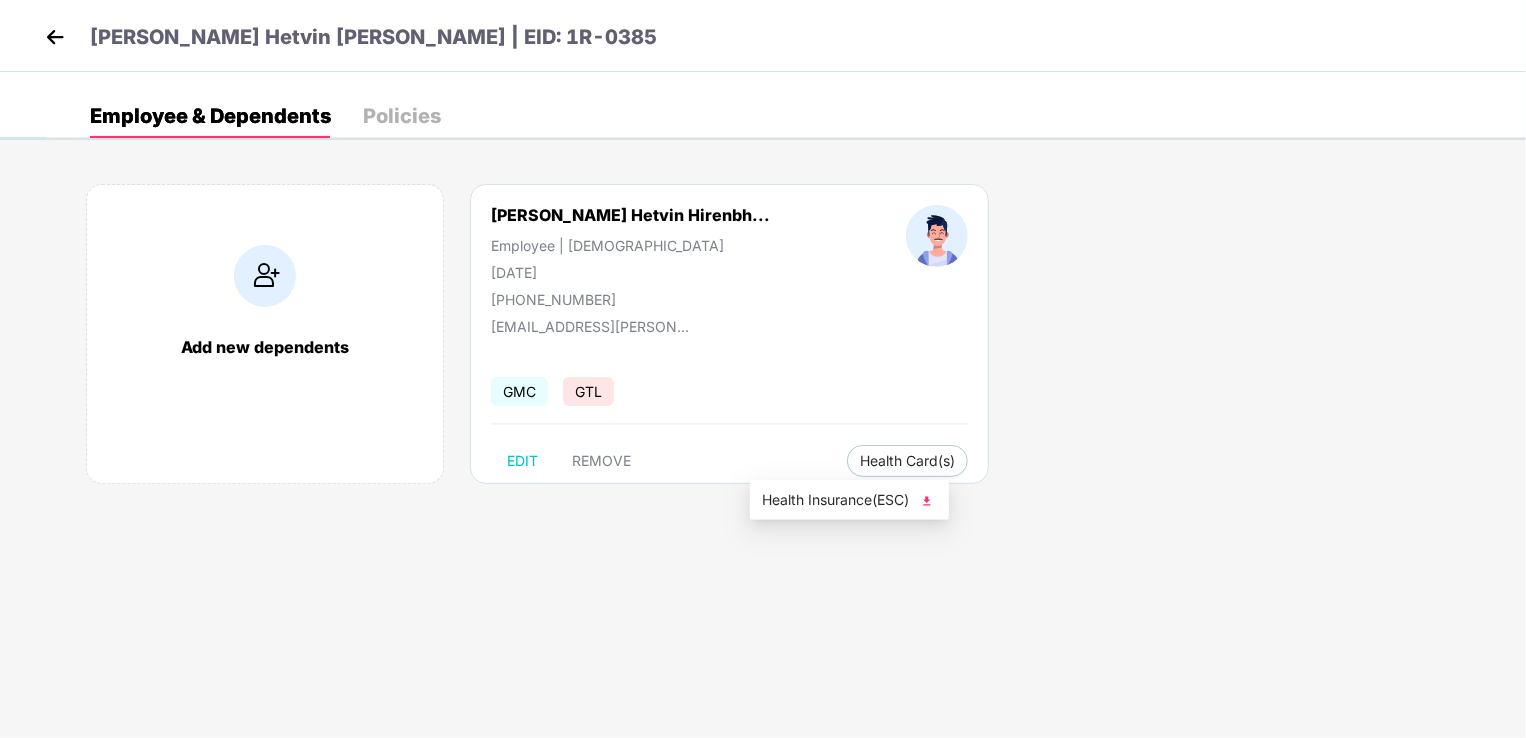 click at bounding box center (927, 501) 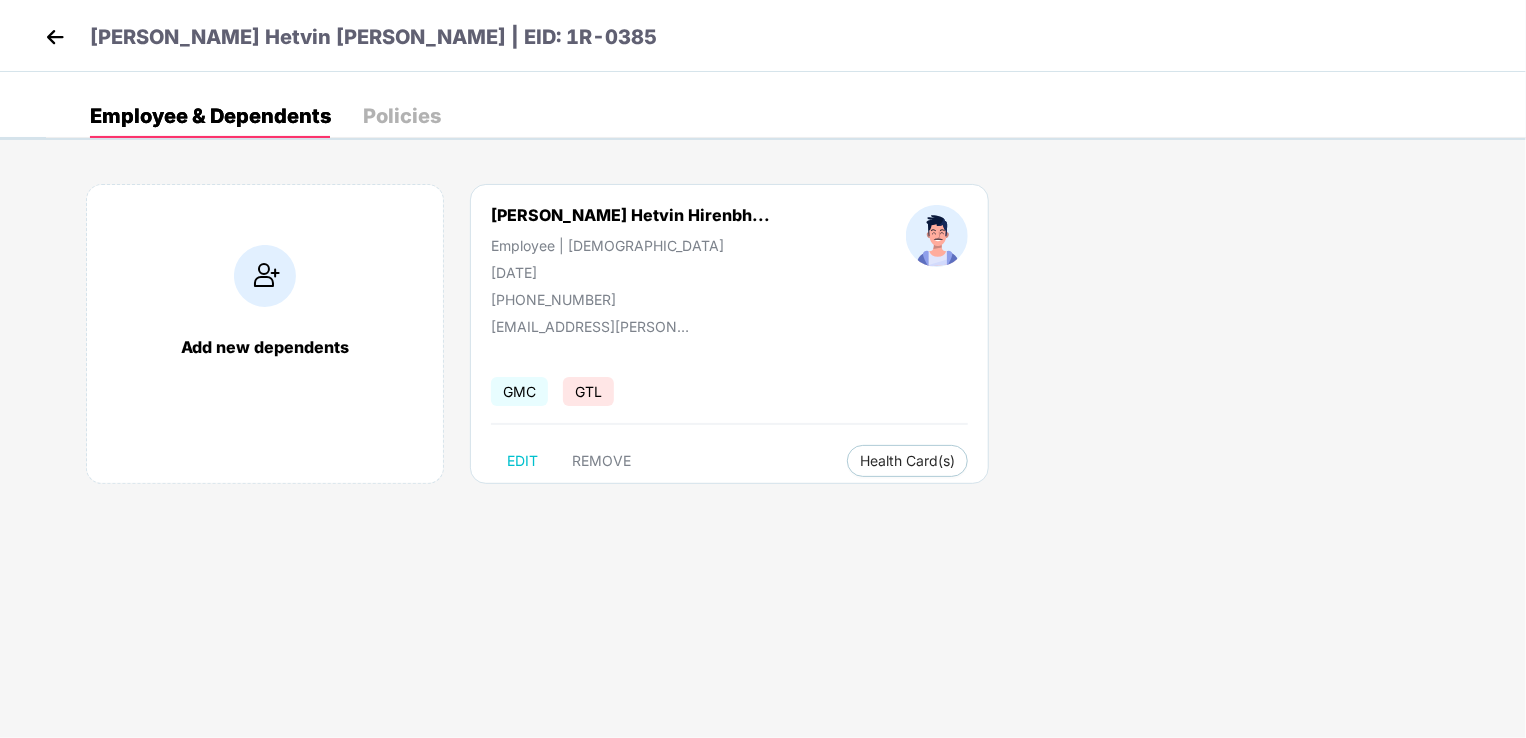 click at bounding box center [55, 37] 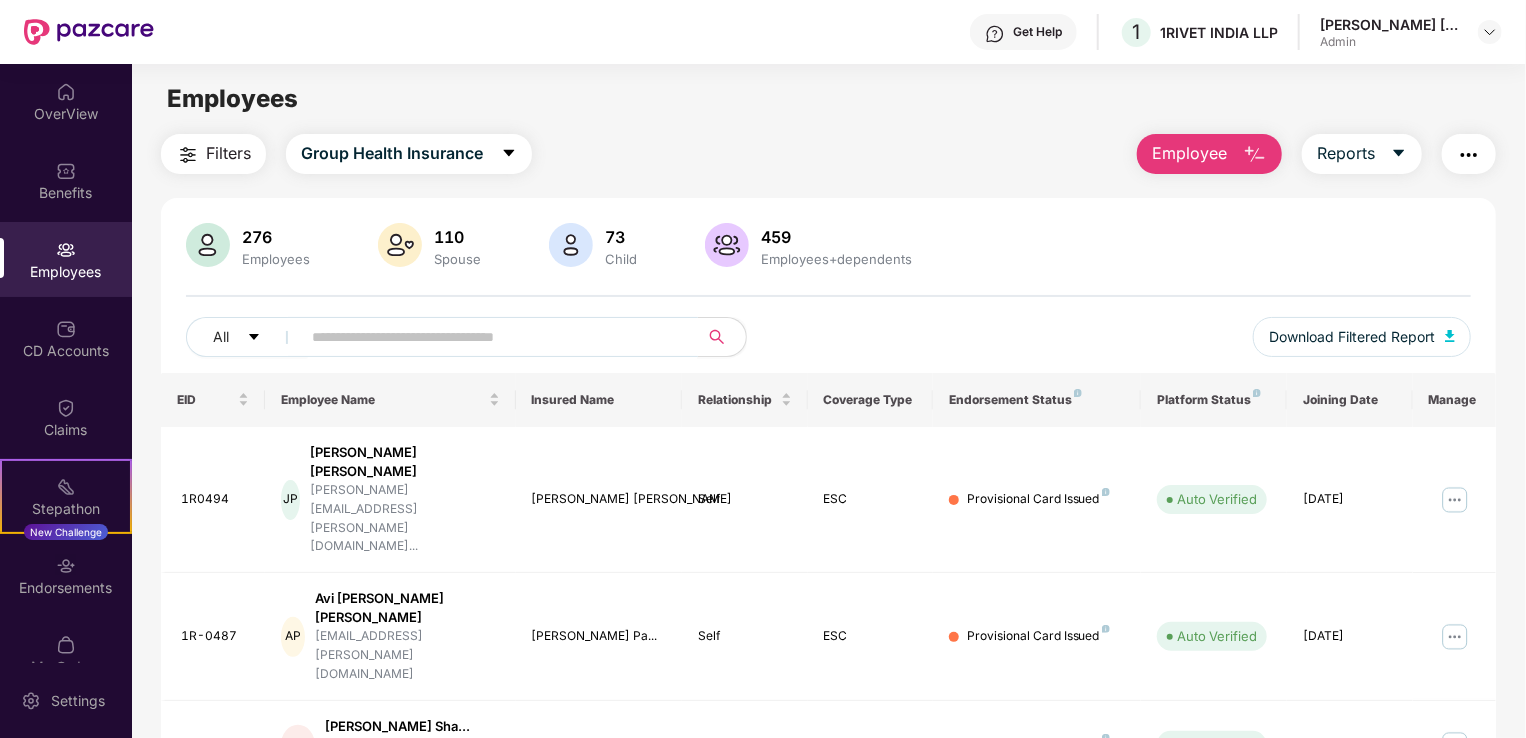 click at bounding box center (491, 337) 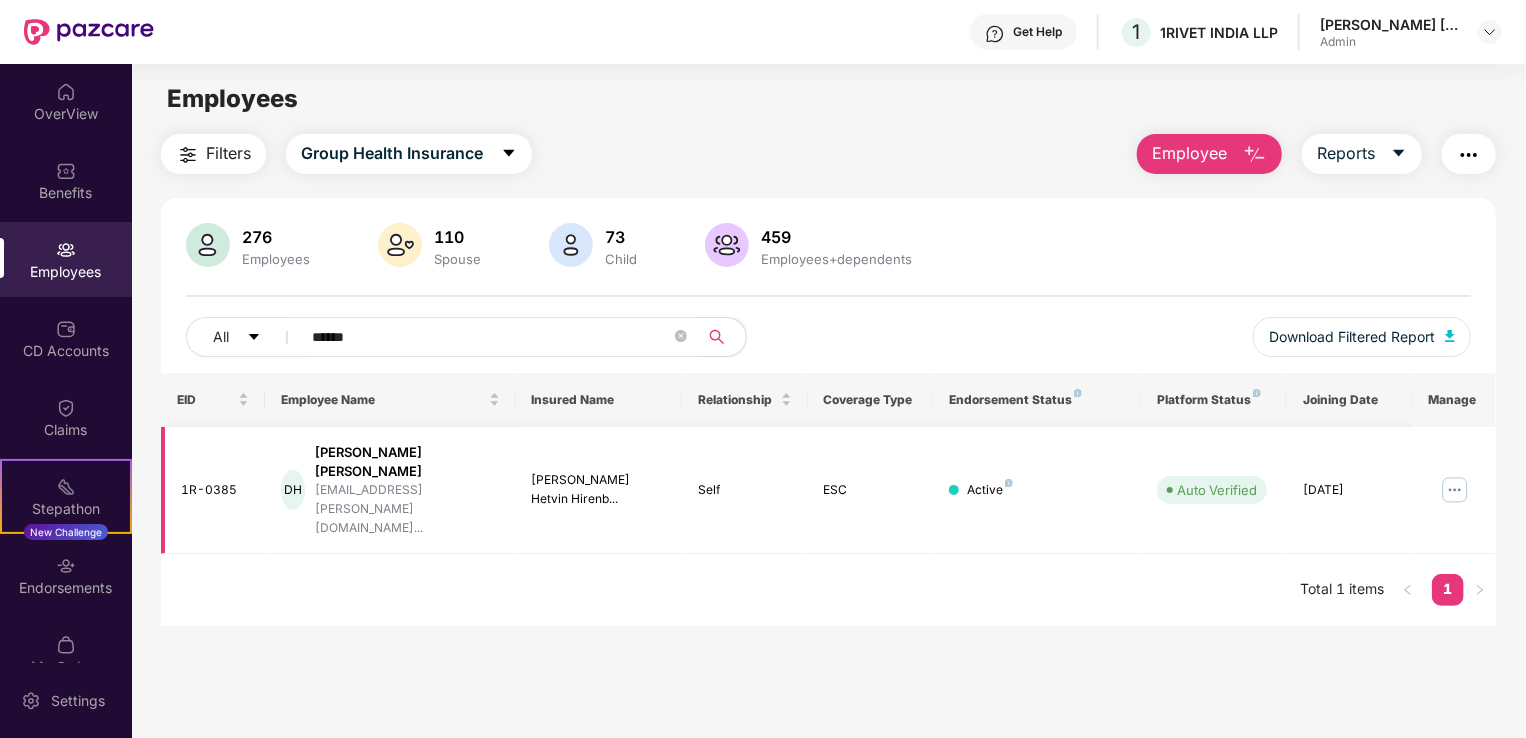 type on "******" 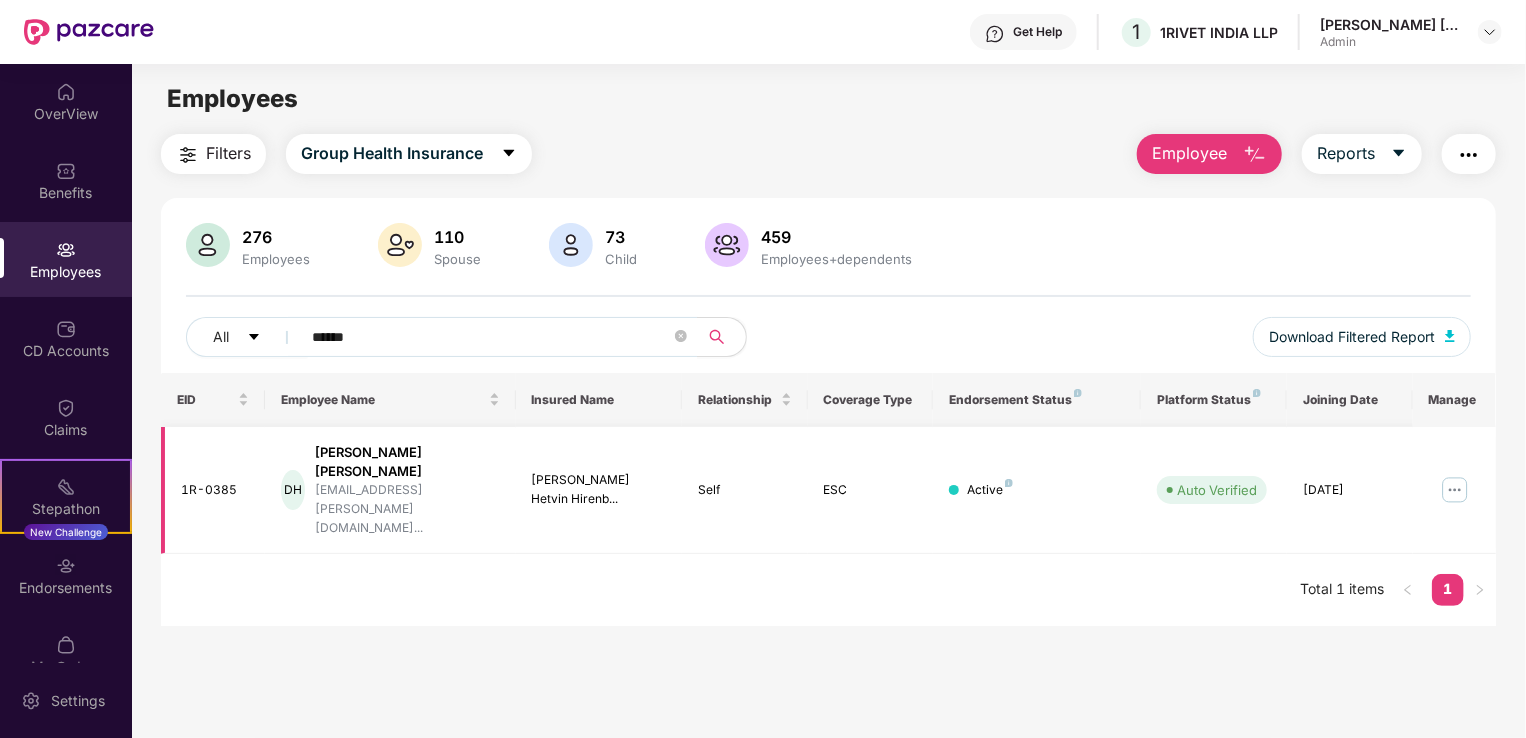 click at bounding box center (1455, 490) 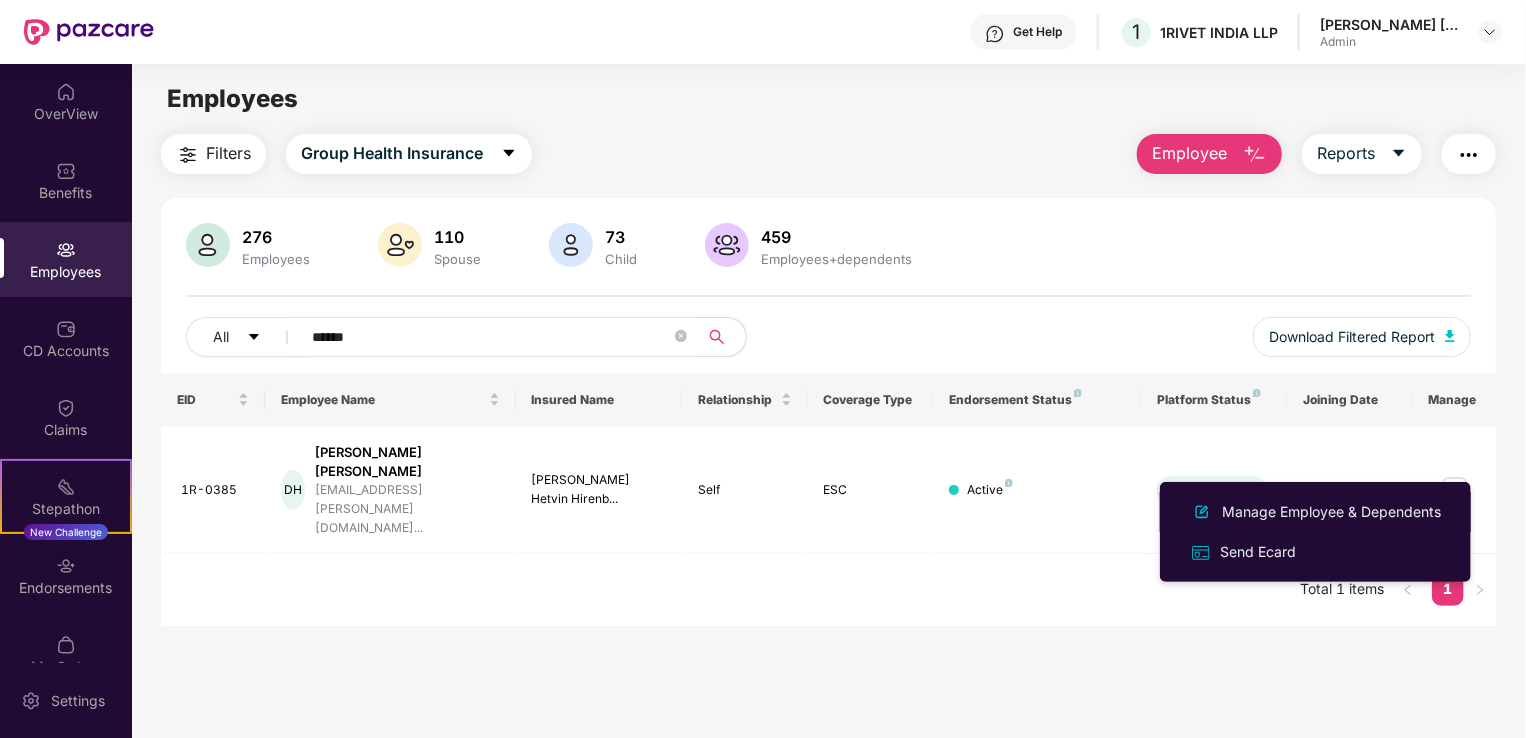 click on "Manage Employee & Dependents" at bounding box center [1315, 512] 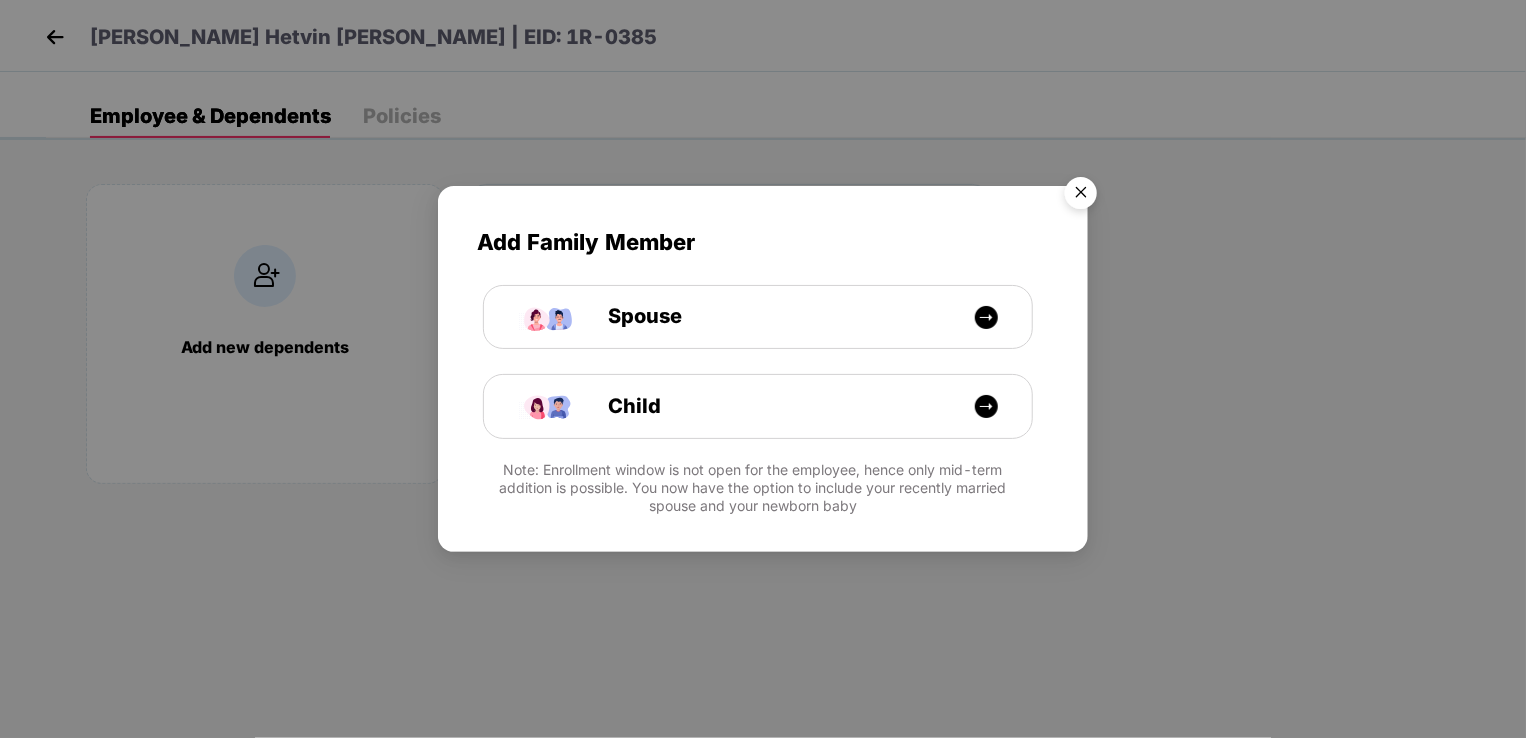 click at bounding box center [1081, 196] 